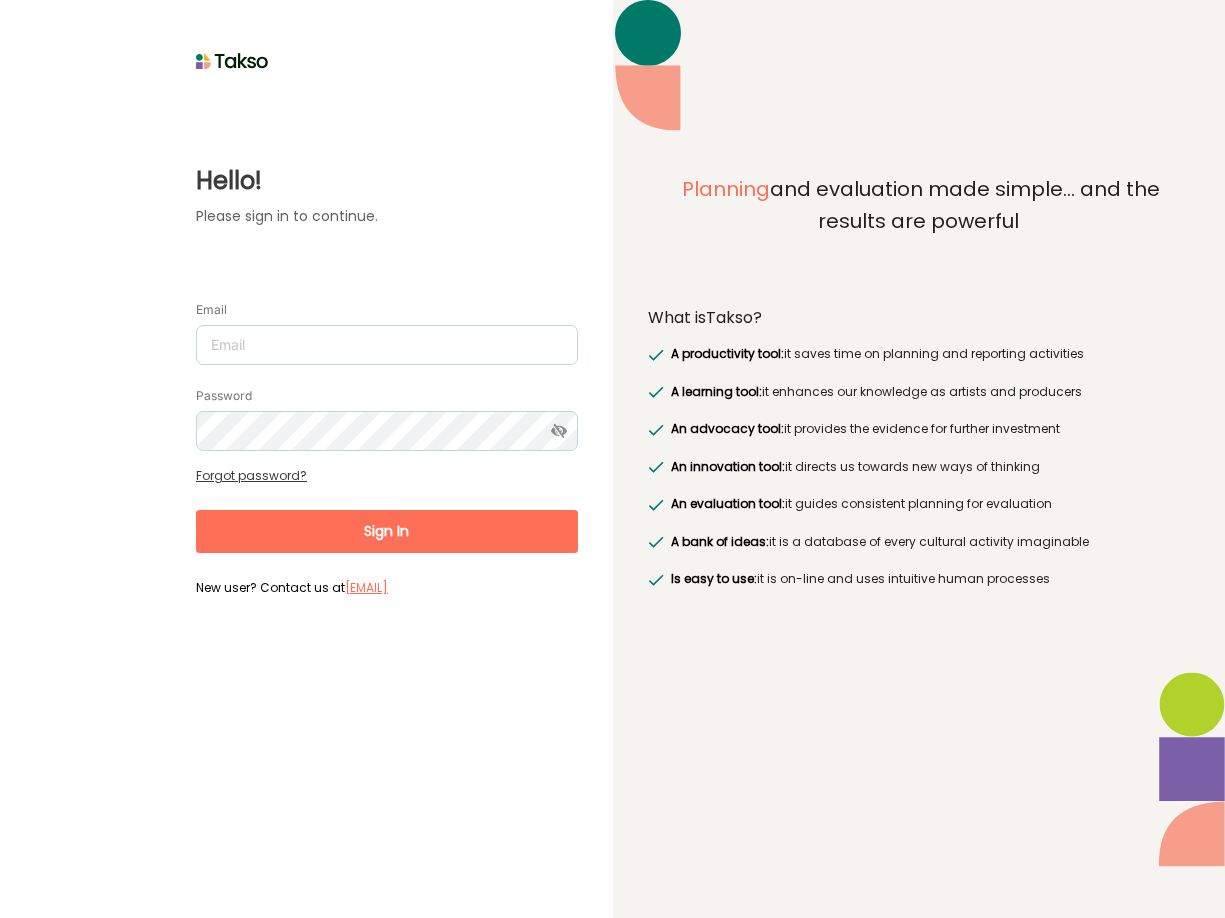 scroll, scrollTop: 0, scrollLeft: 0, axis: both 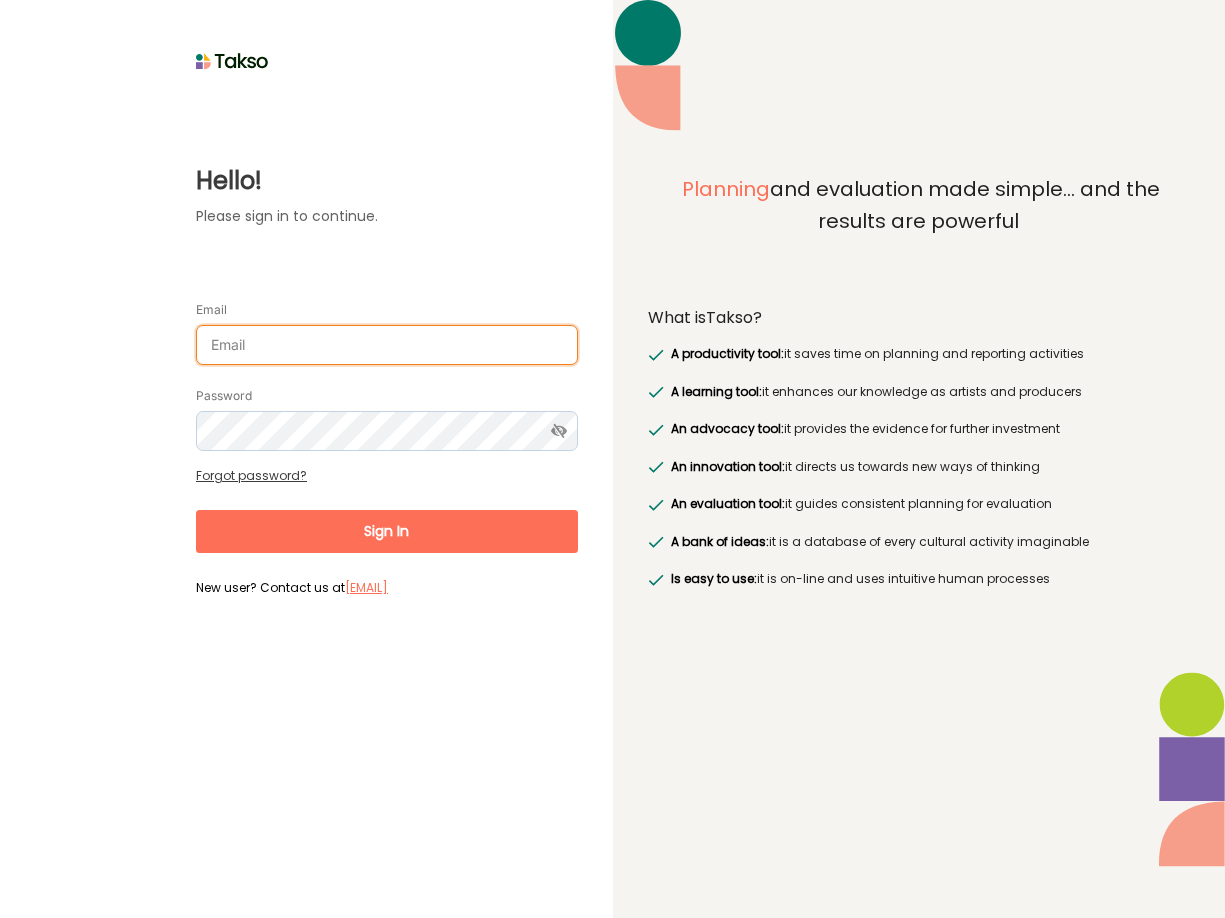 type on "[EMAIL]" 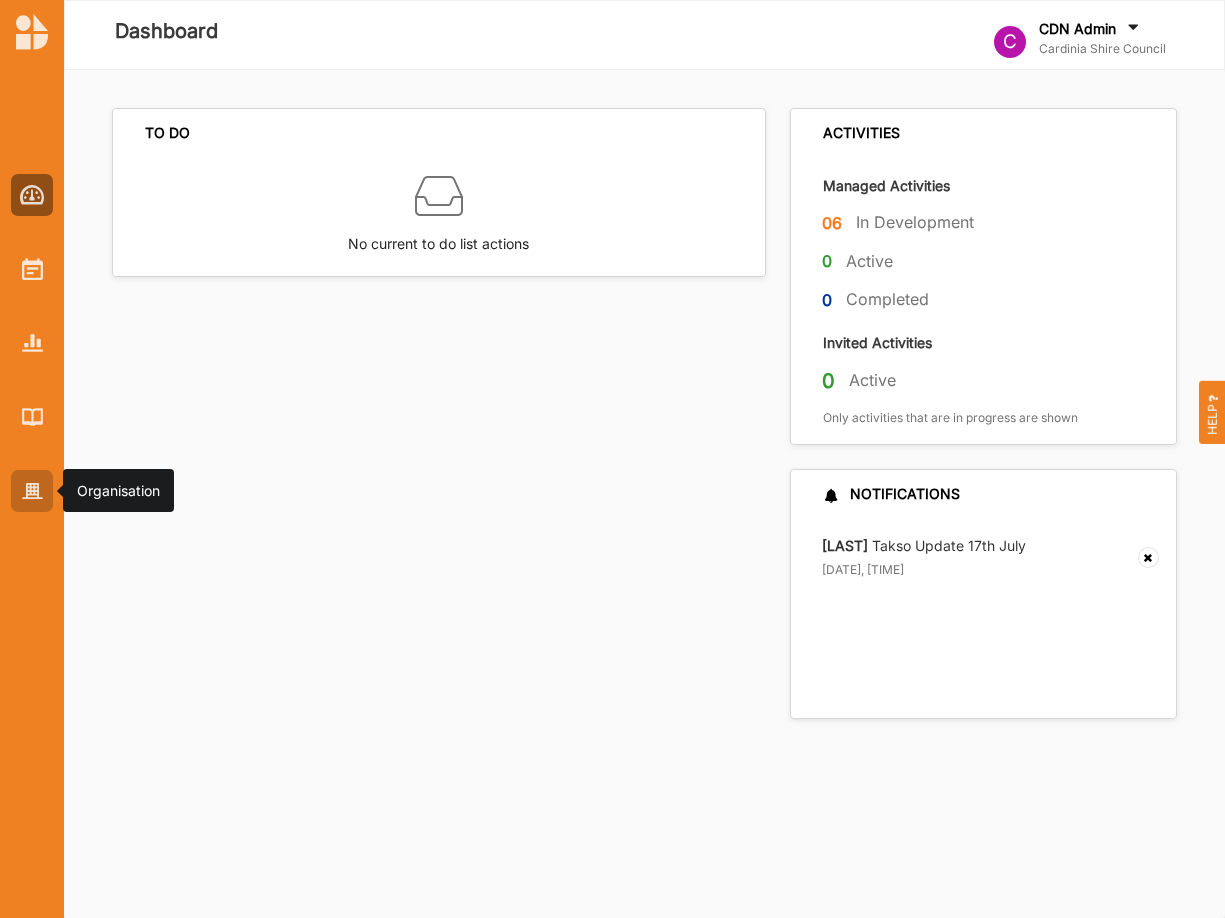 click at bounding box center (32, 491) 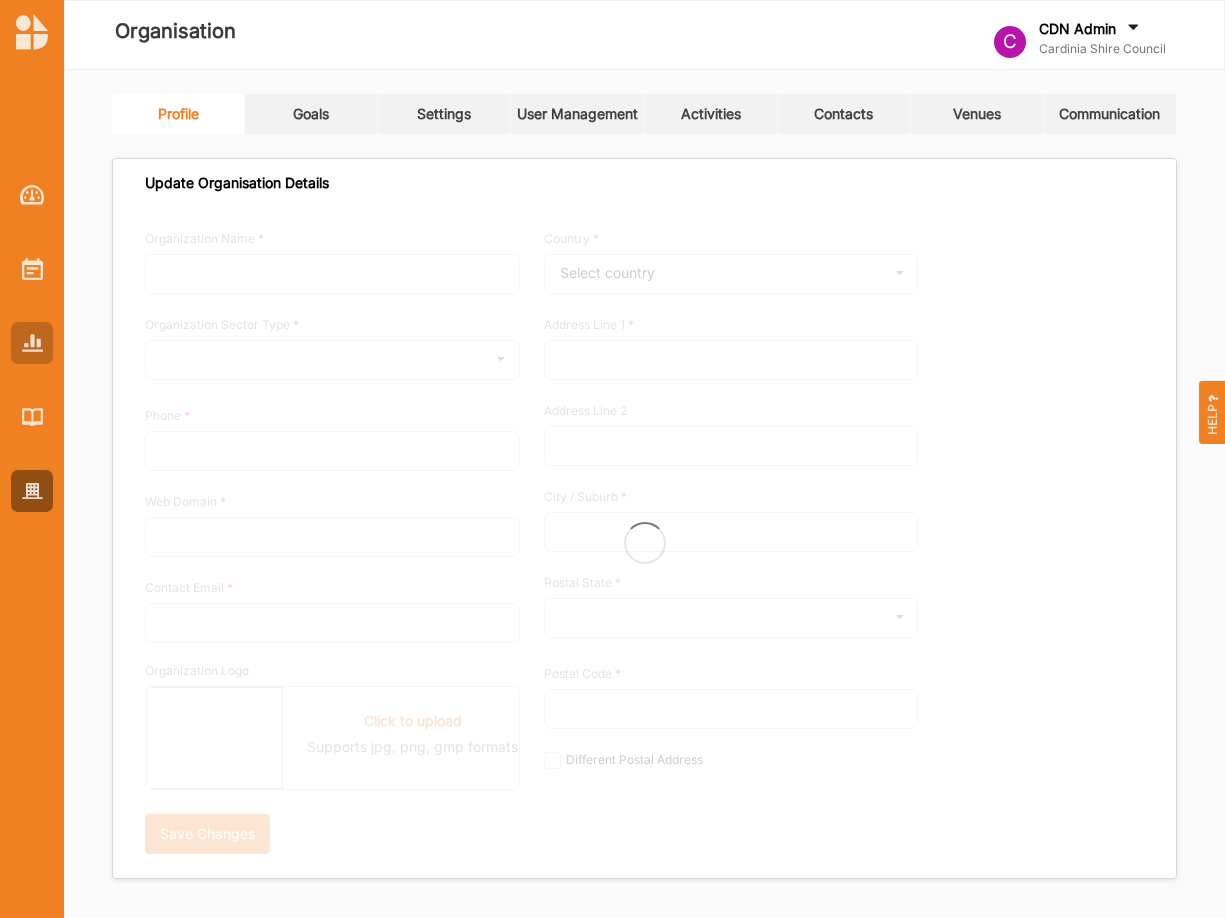type on "Cardinia Shire Council" 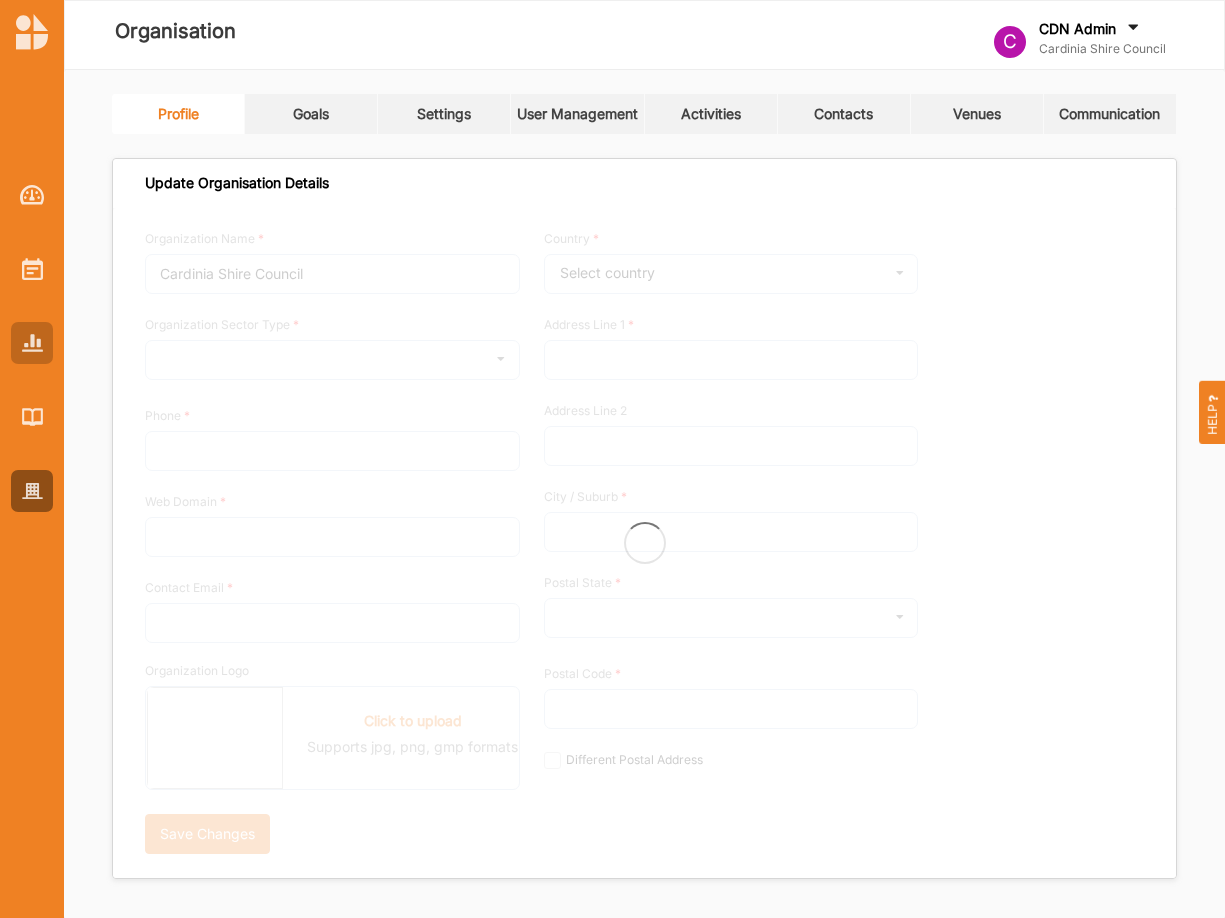 type on "[PHONE]" 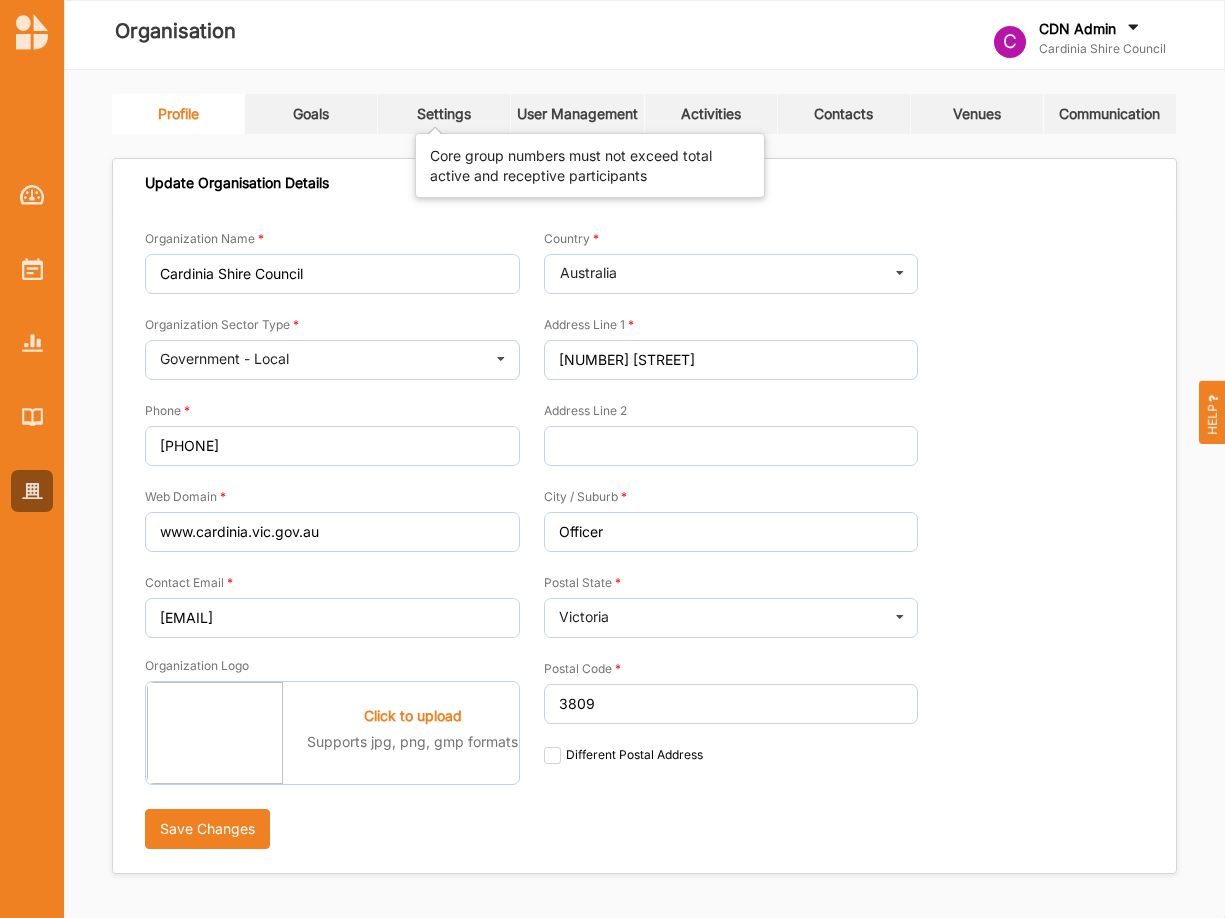 click on "Settings" at bounding box center (444, 114) 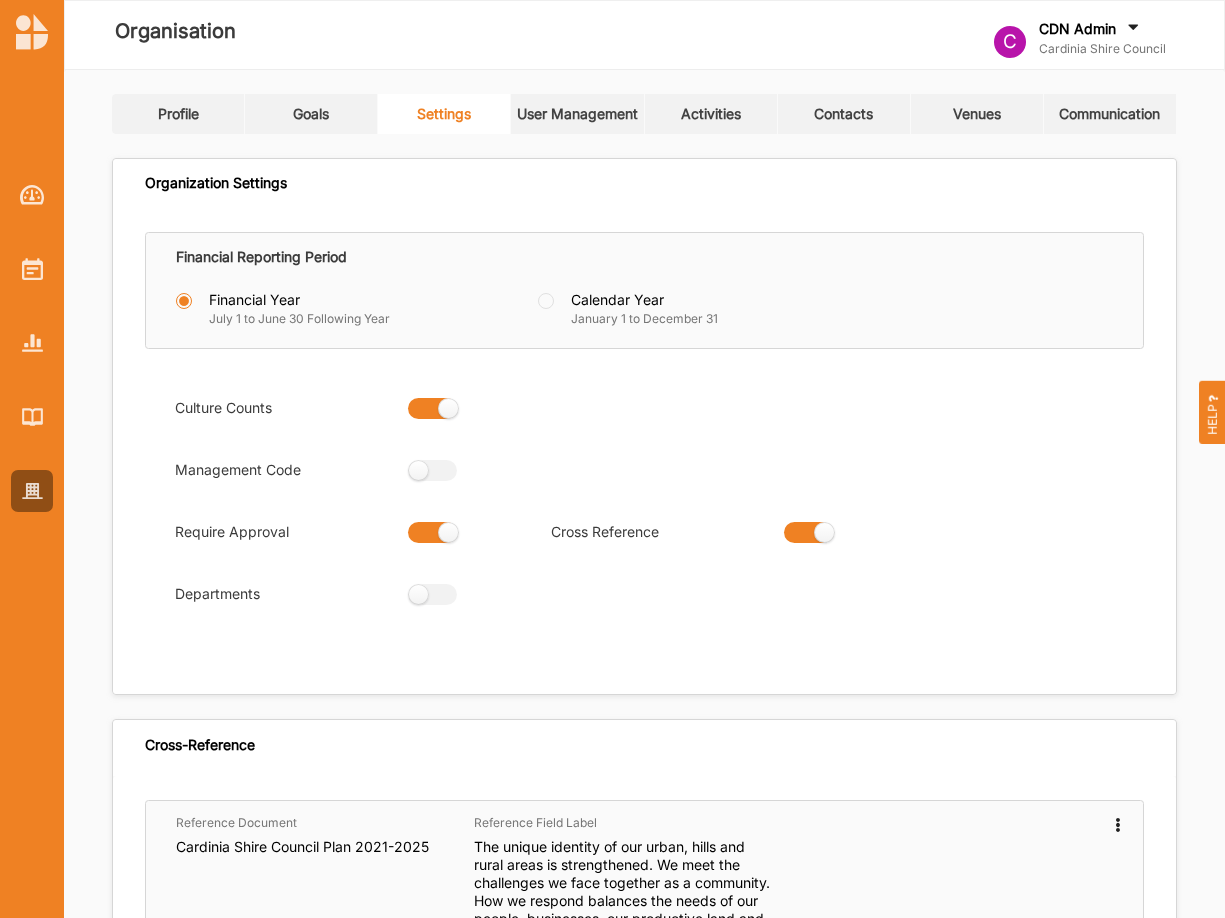 click at bounding box center (426, 532) 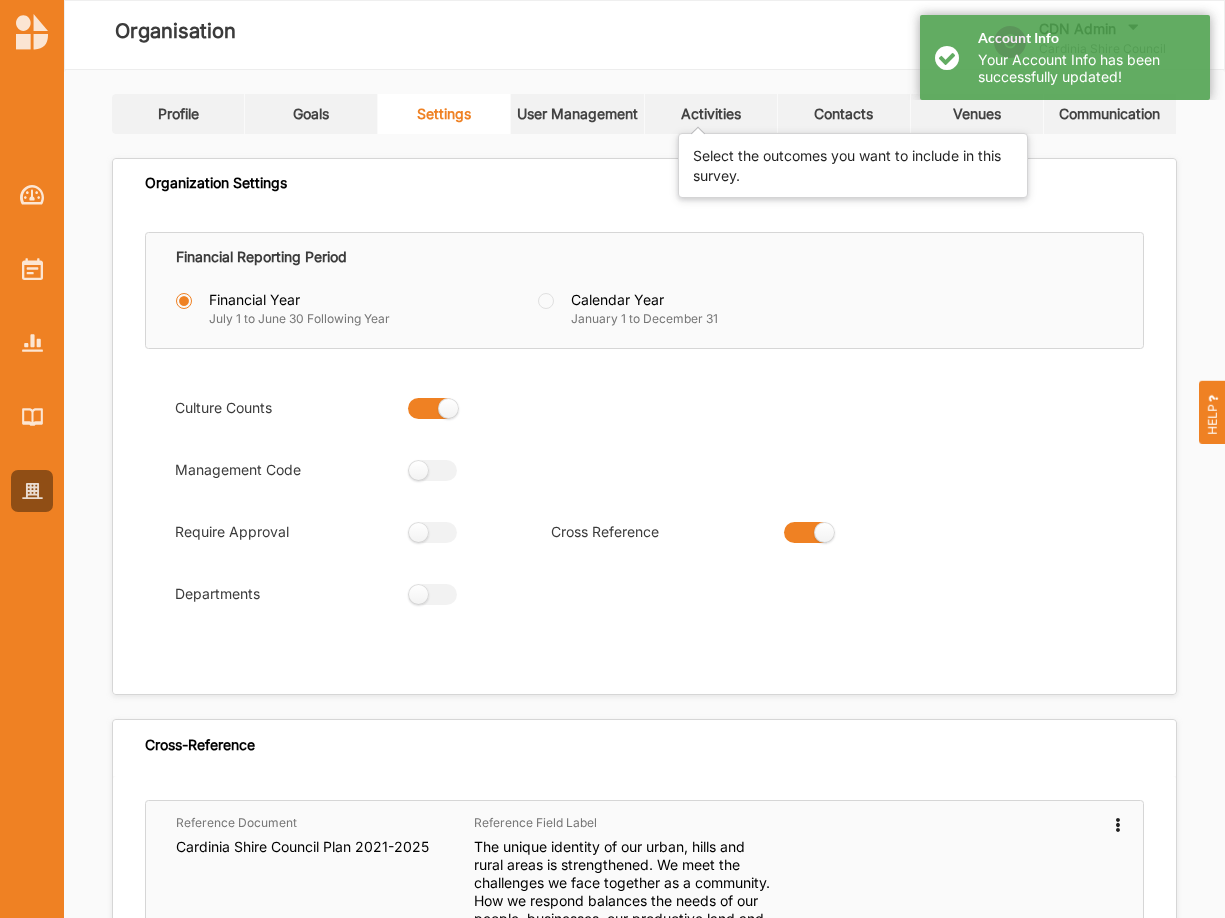 click on "Activities" at bounding box center [711, 114] 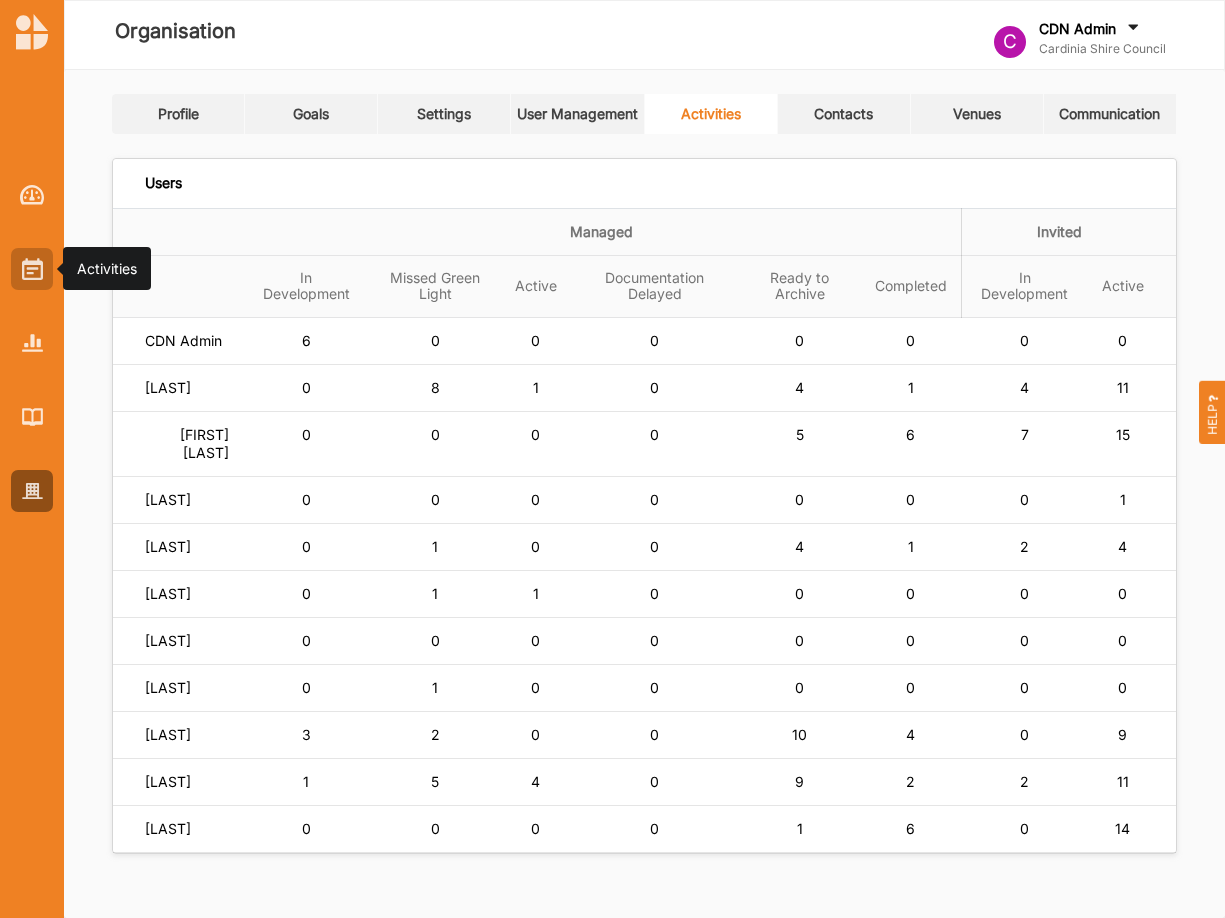 click at bounding box center [32, 269] 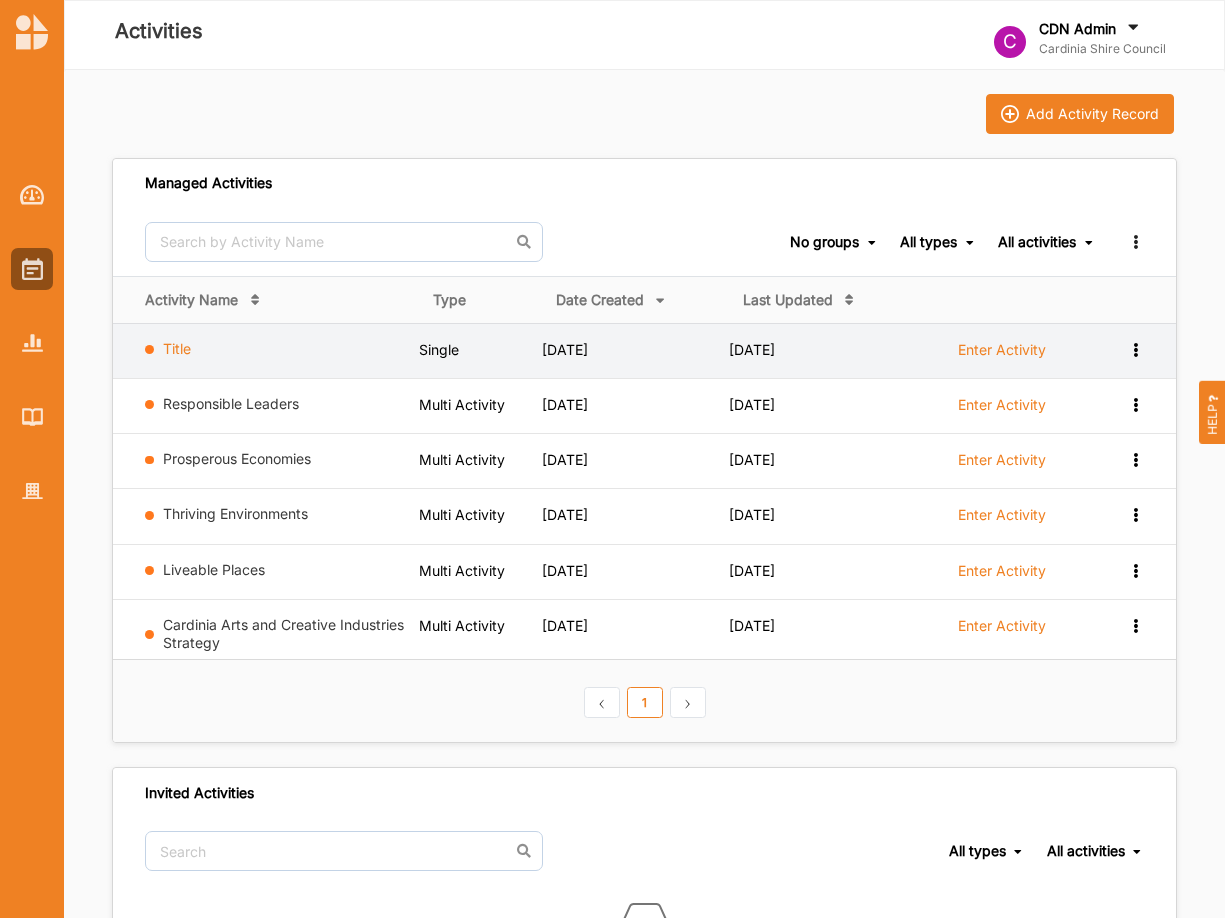 click on "Title" at bounding box center [177, 348] 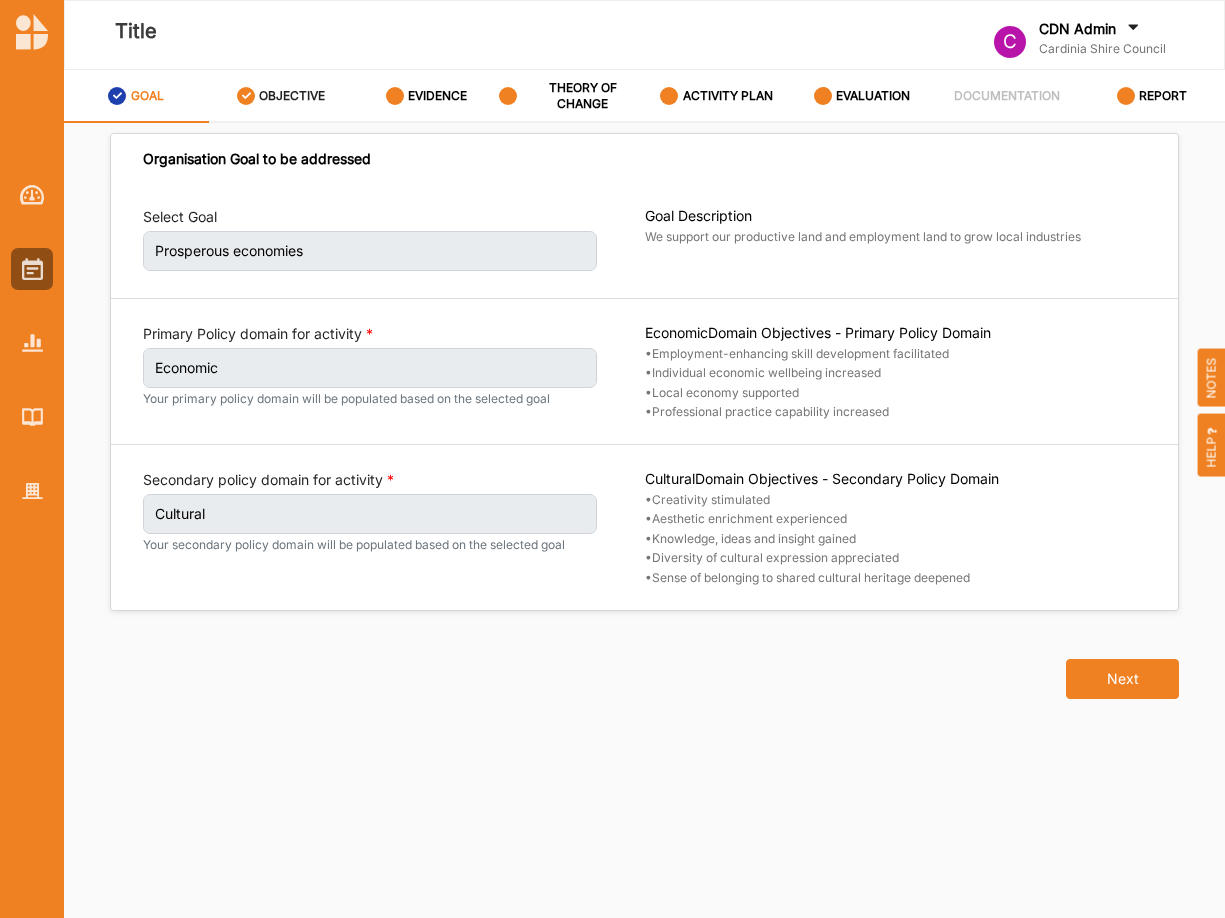 click on "OBJECTIVE" at bounding box center [292, 96] 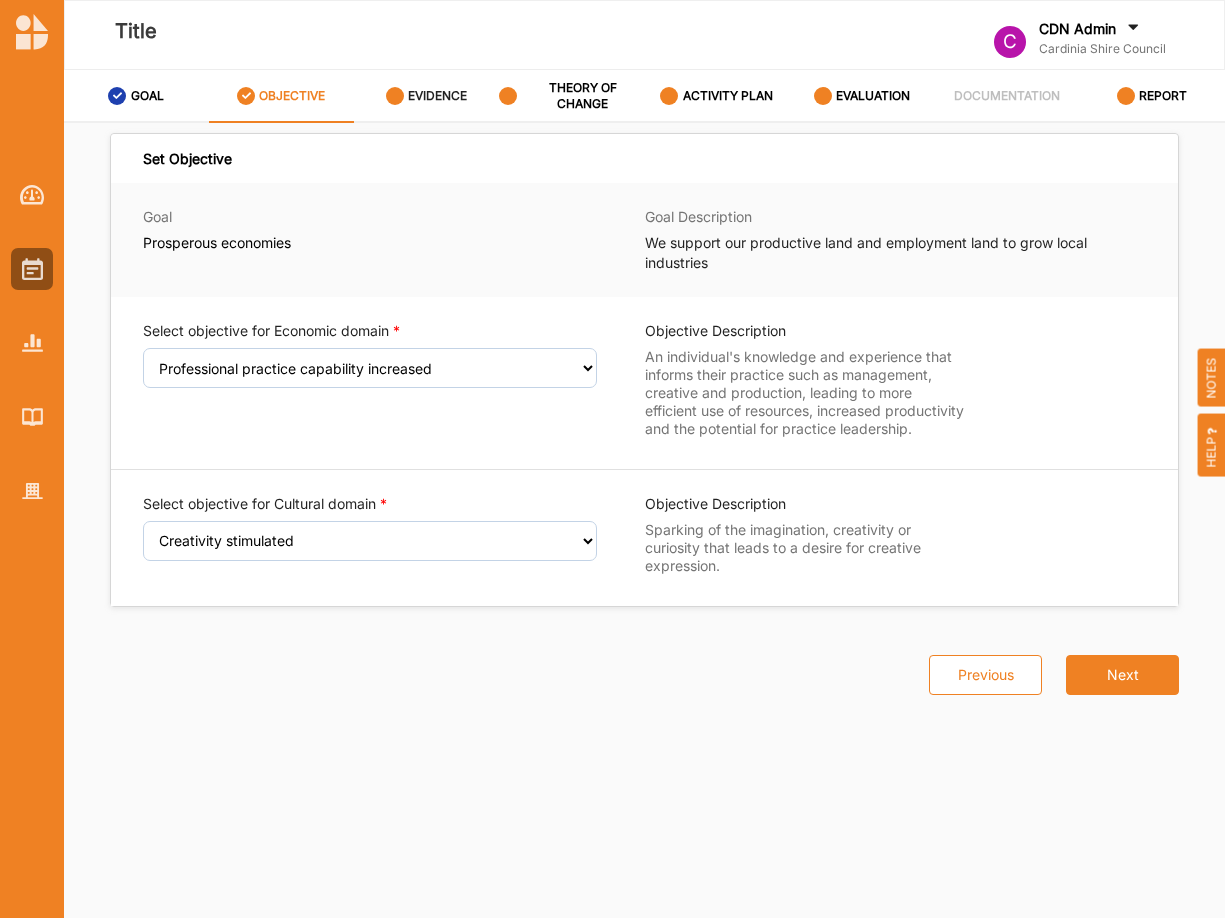 click at bounding box center (395, 96) 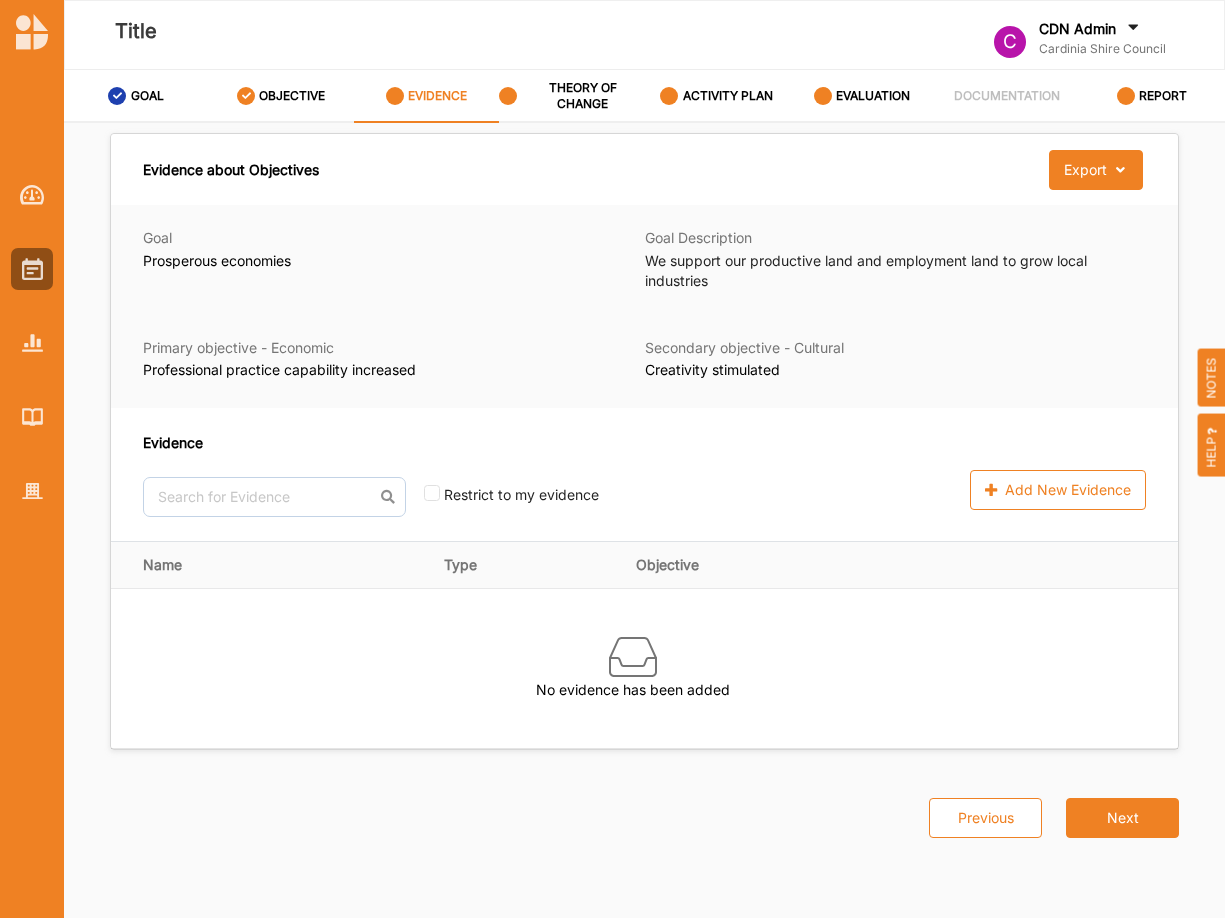 click on "Evidence about Objectives Export Download Evidence Goal Prosperous economies Goal Description We support our productive land and employment land to grow local industries ...  Read More Primary objective -   Economic Professional practice capability increased Secondary objective -   Cultural Creativity stimulated Evidence No evidence has been added Previous Next" at bounding box center (644, 531) 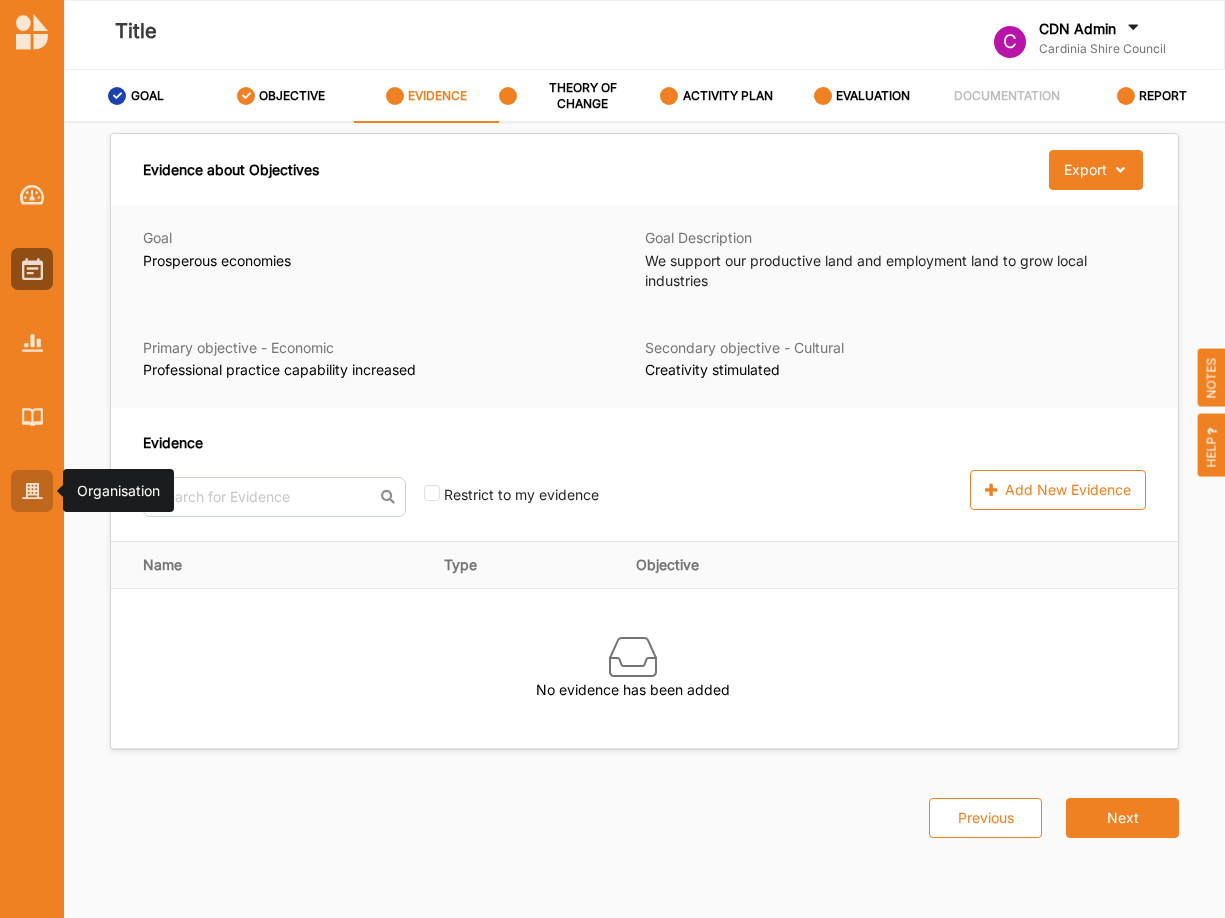 click at bounding box center [32, 491] 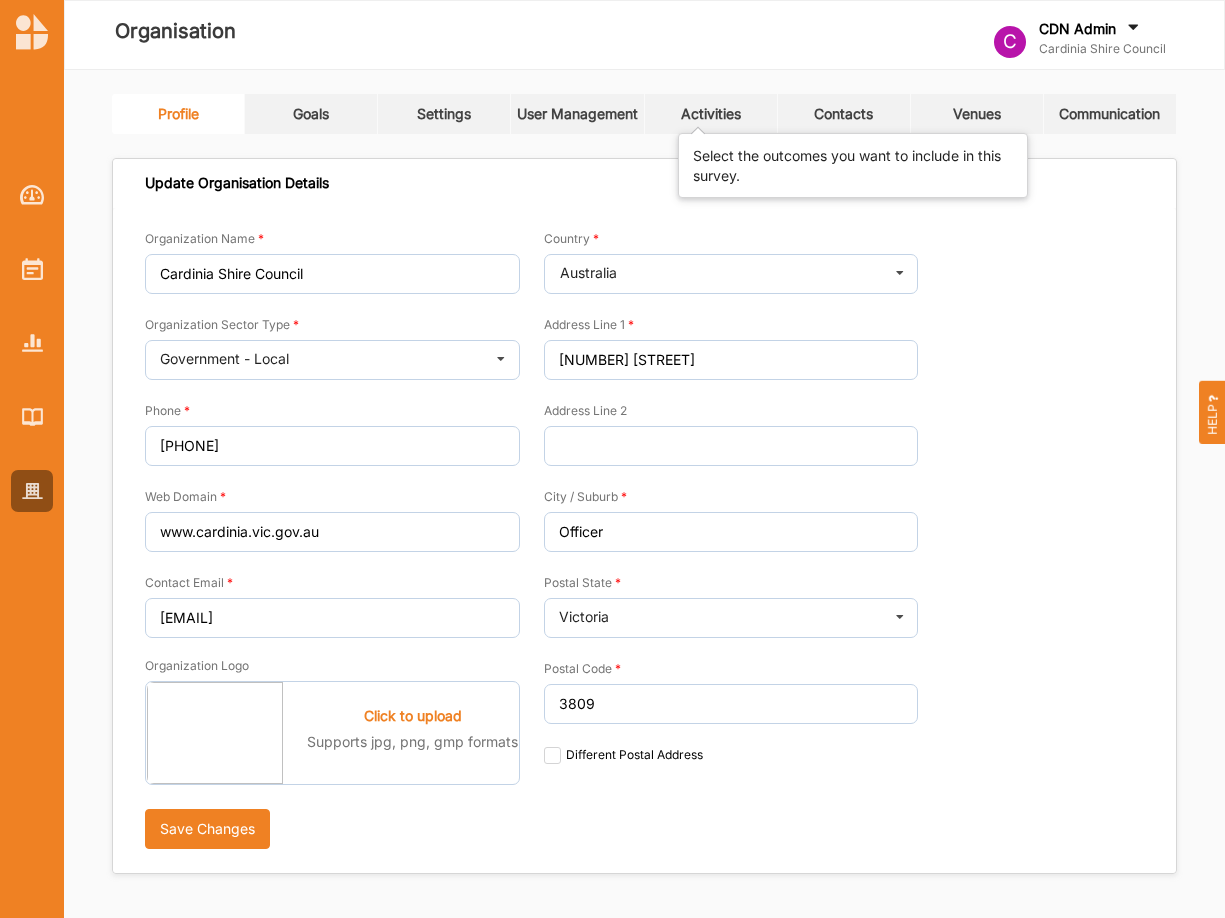click on "Activities" at bounding box center [711, 114] 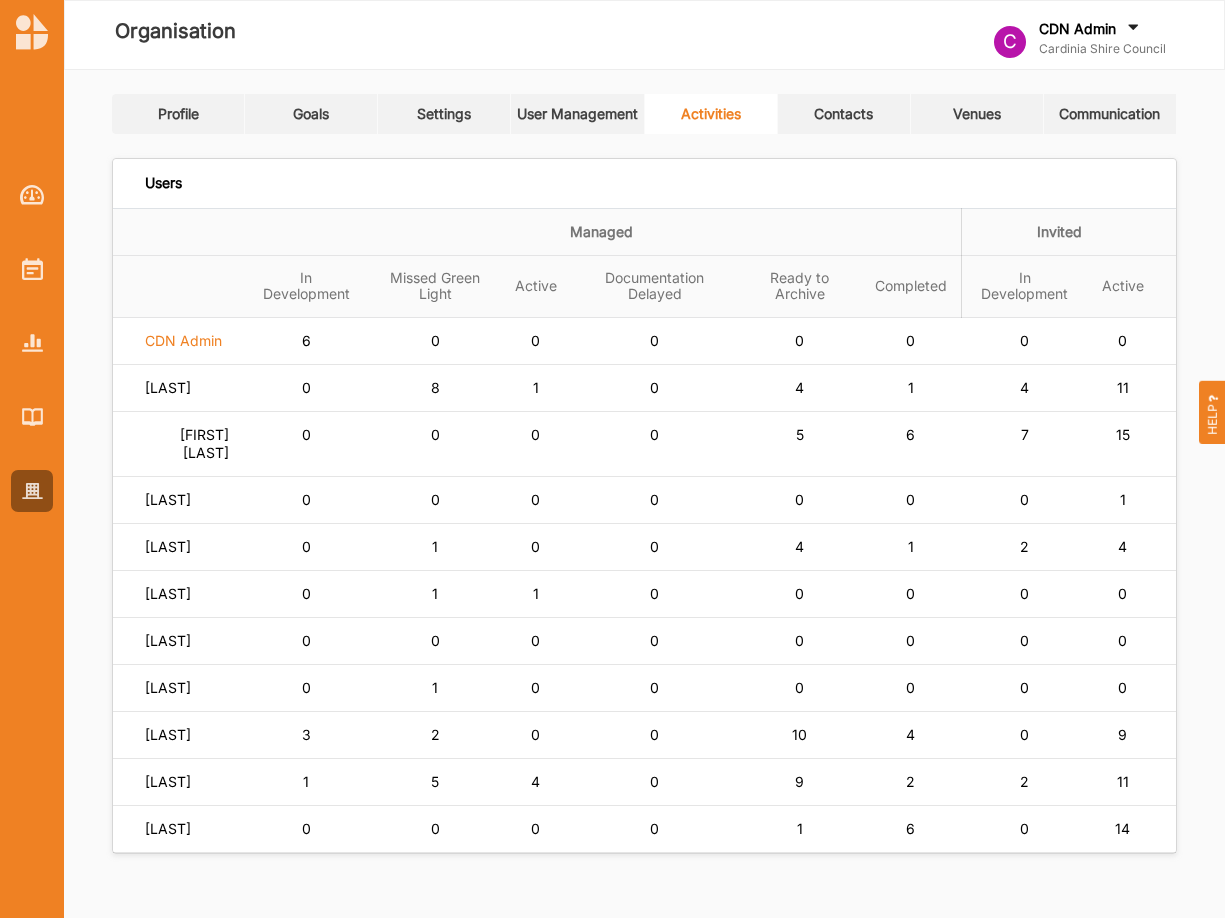 click on "CDN Admin" at bounding box center (183, 341) 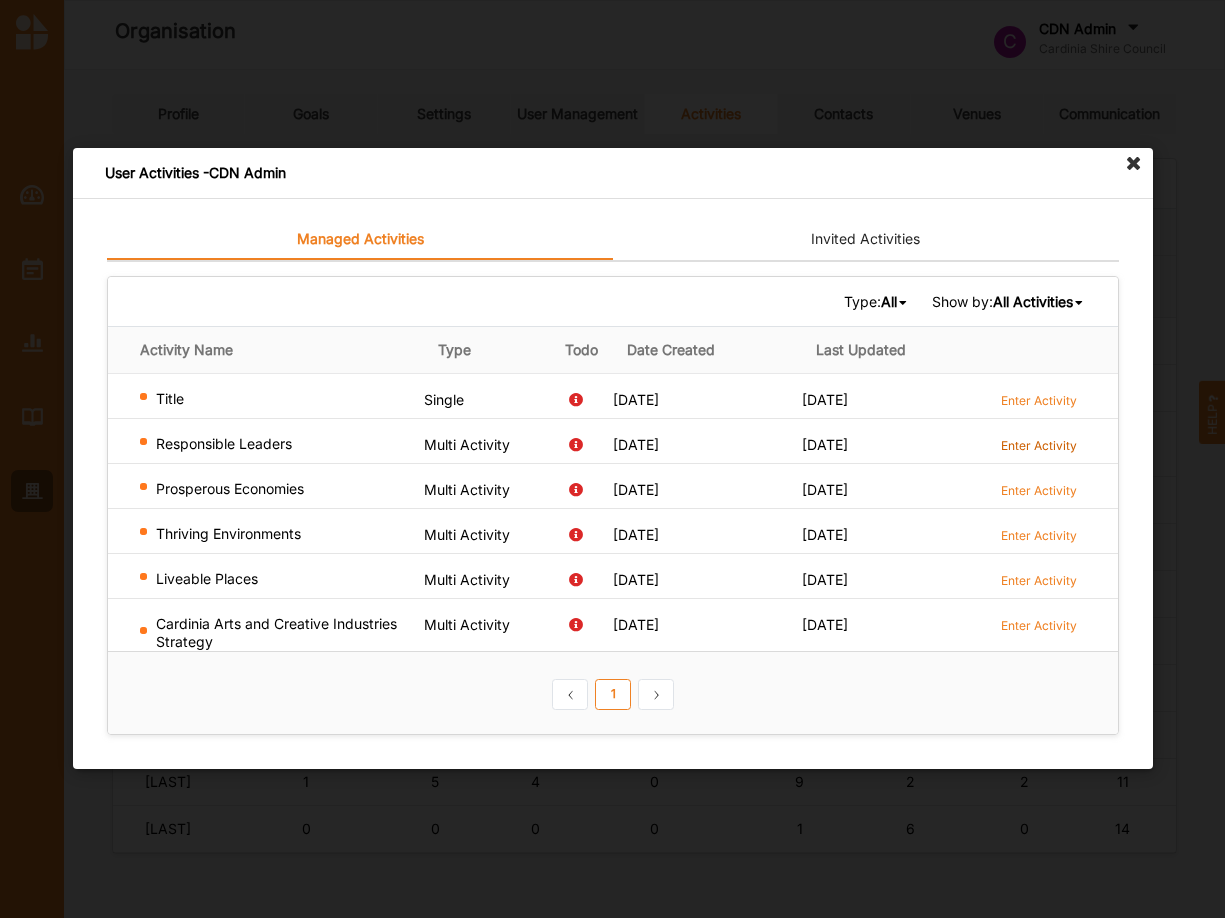 click on "Enter Activity" at bounding box center [1038, 445] 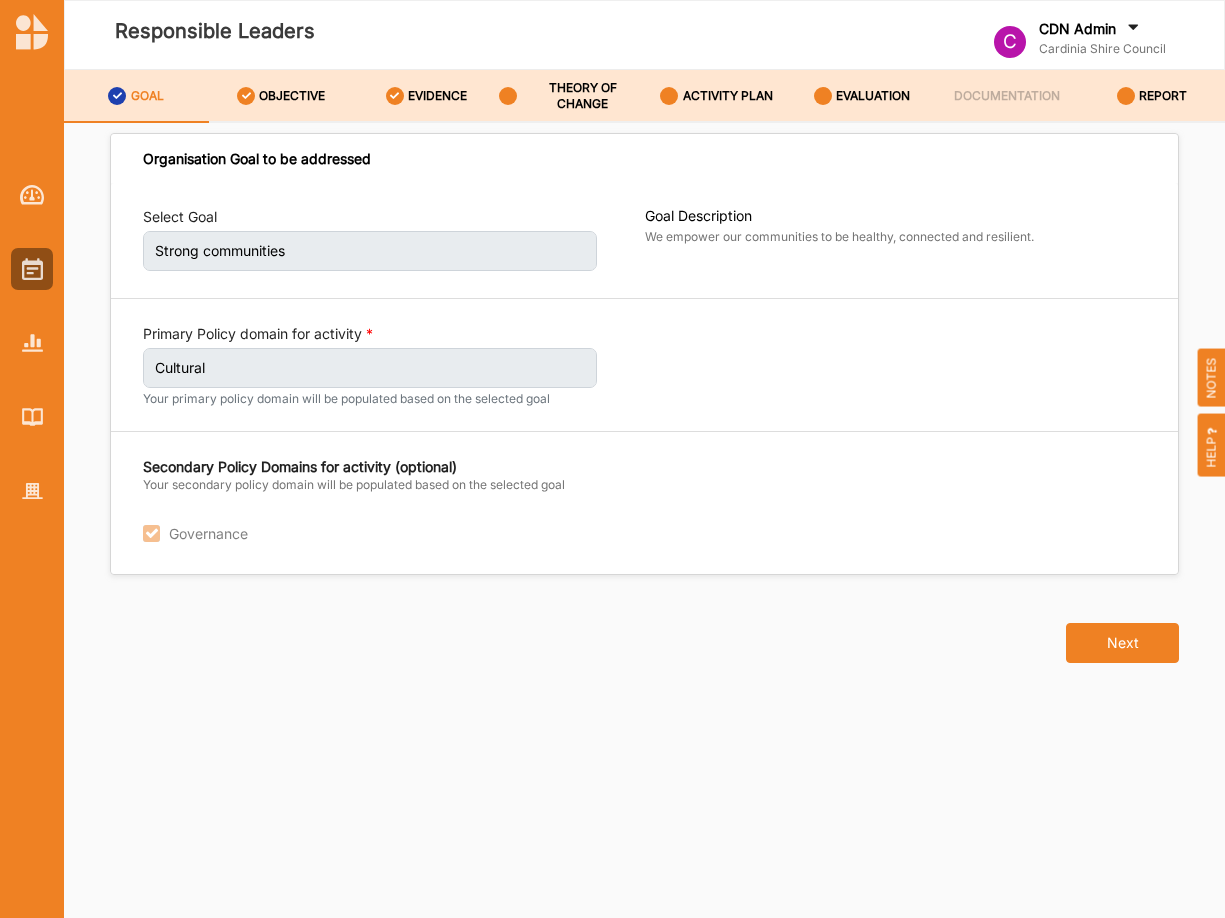 scroll, scrollTop: 0, scrollLeft: 0, axis: both 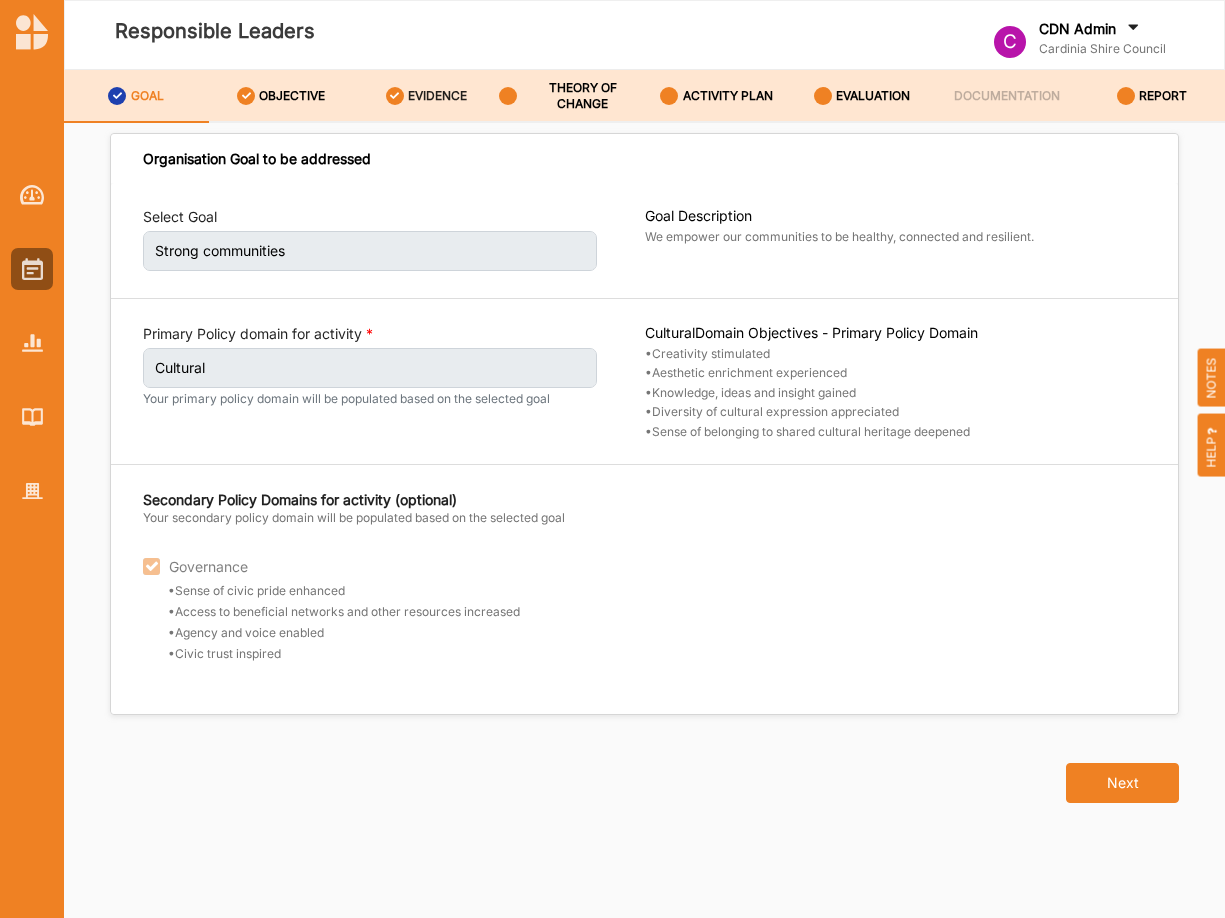 click on "EVIDENCE" at bounding box center (427, 96) 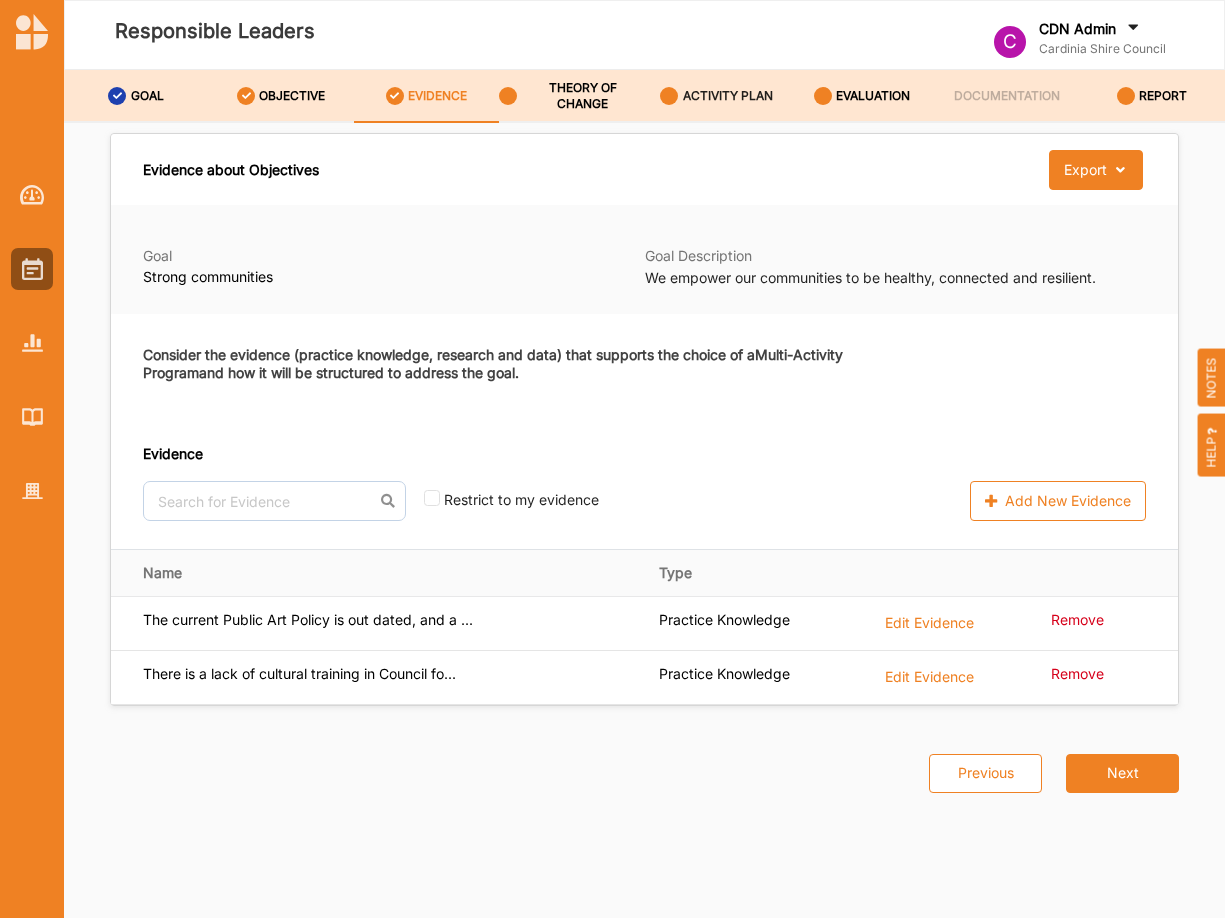 click on "ACTIVITY PLAN" at bounding box center [728, 96] 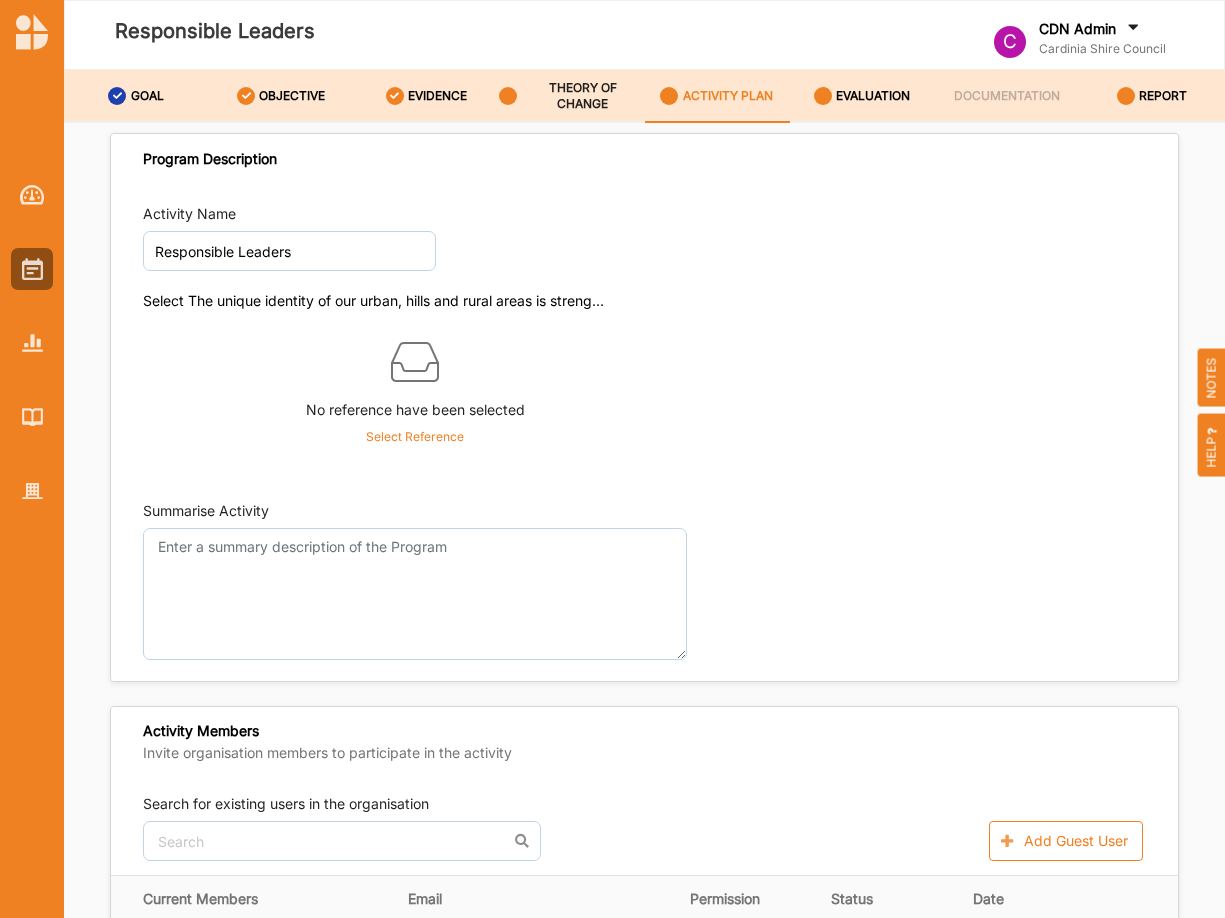 click on "THEORY OF CHANGE" at bounding box center (583, 96) 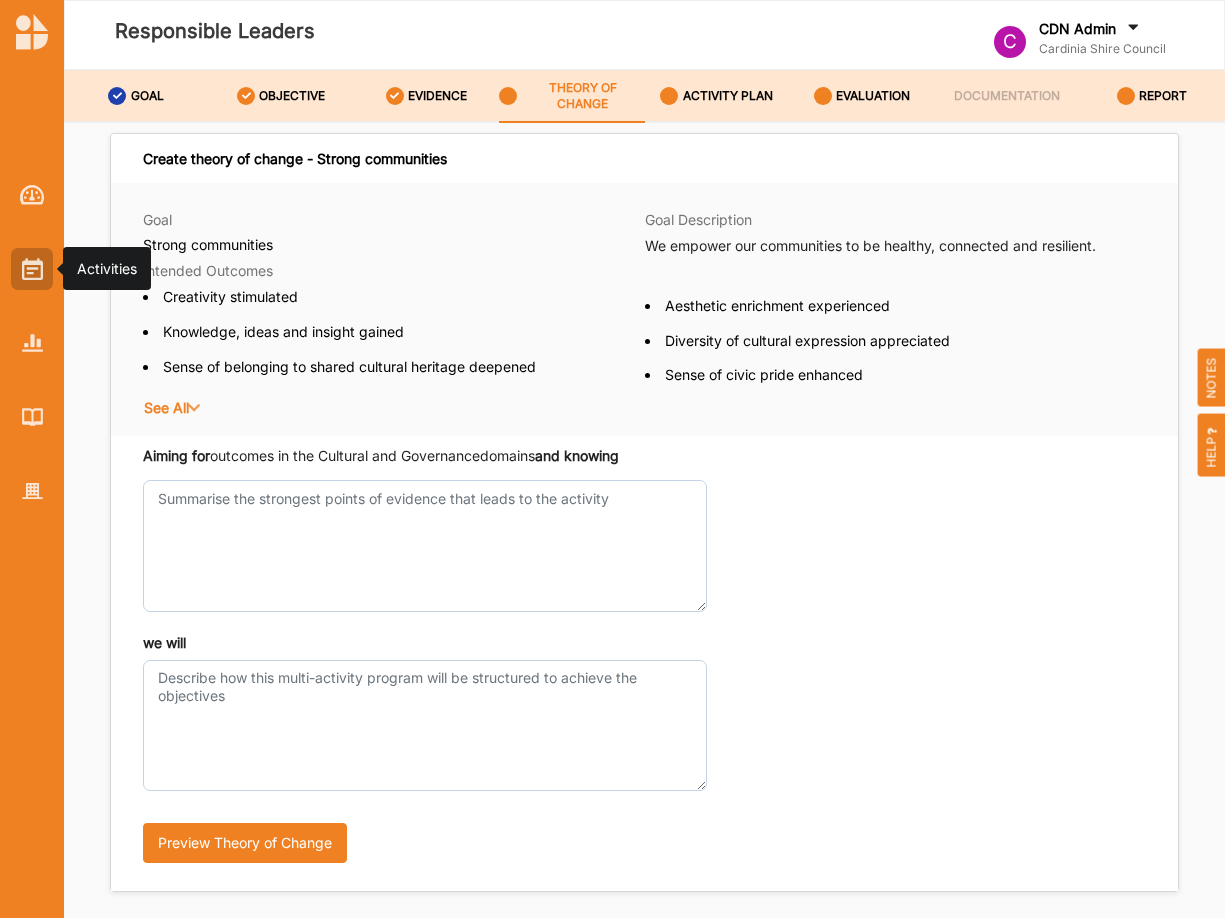 click at bounding box center [32, 269] 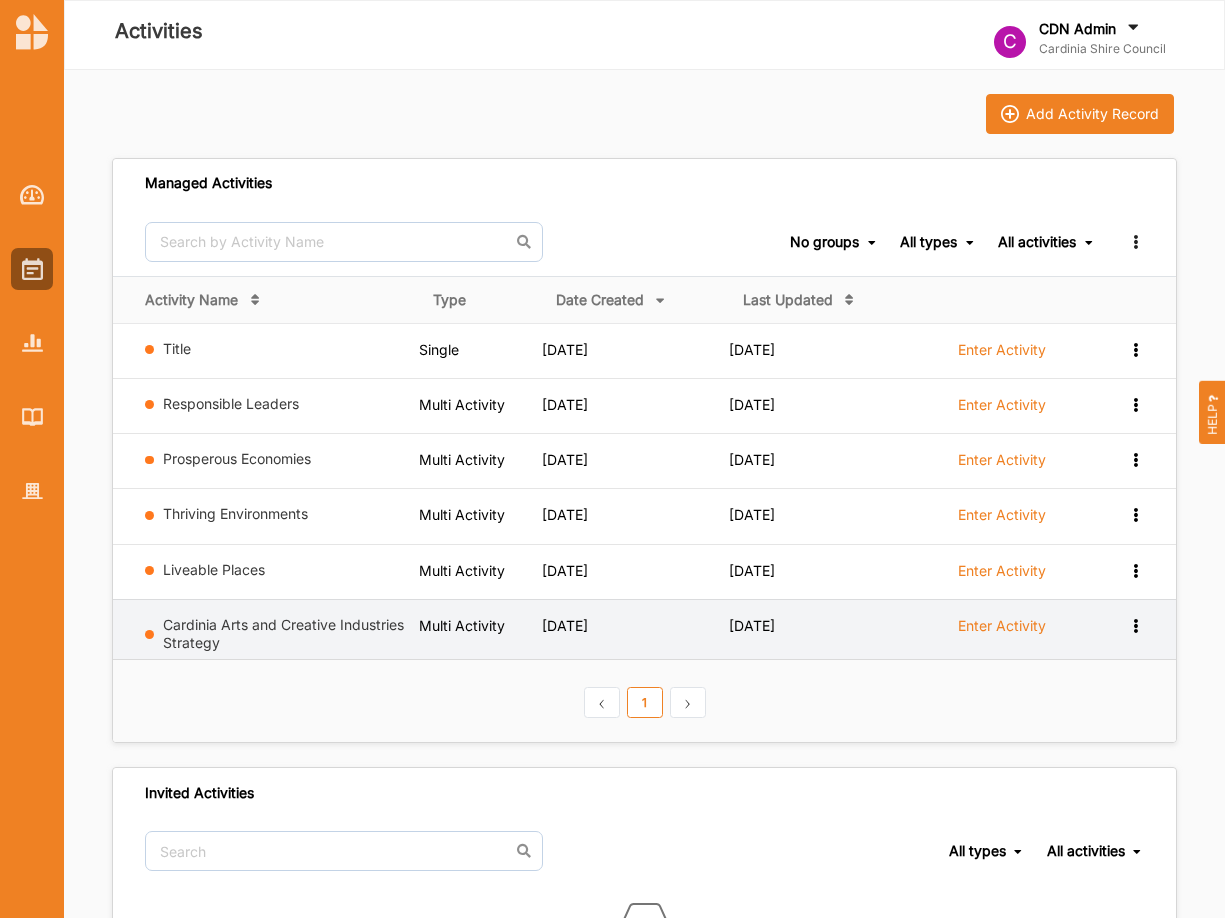 click on "Enter Activity" at bounding box center (1002, 626) 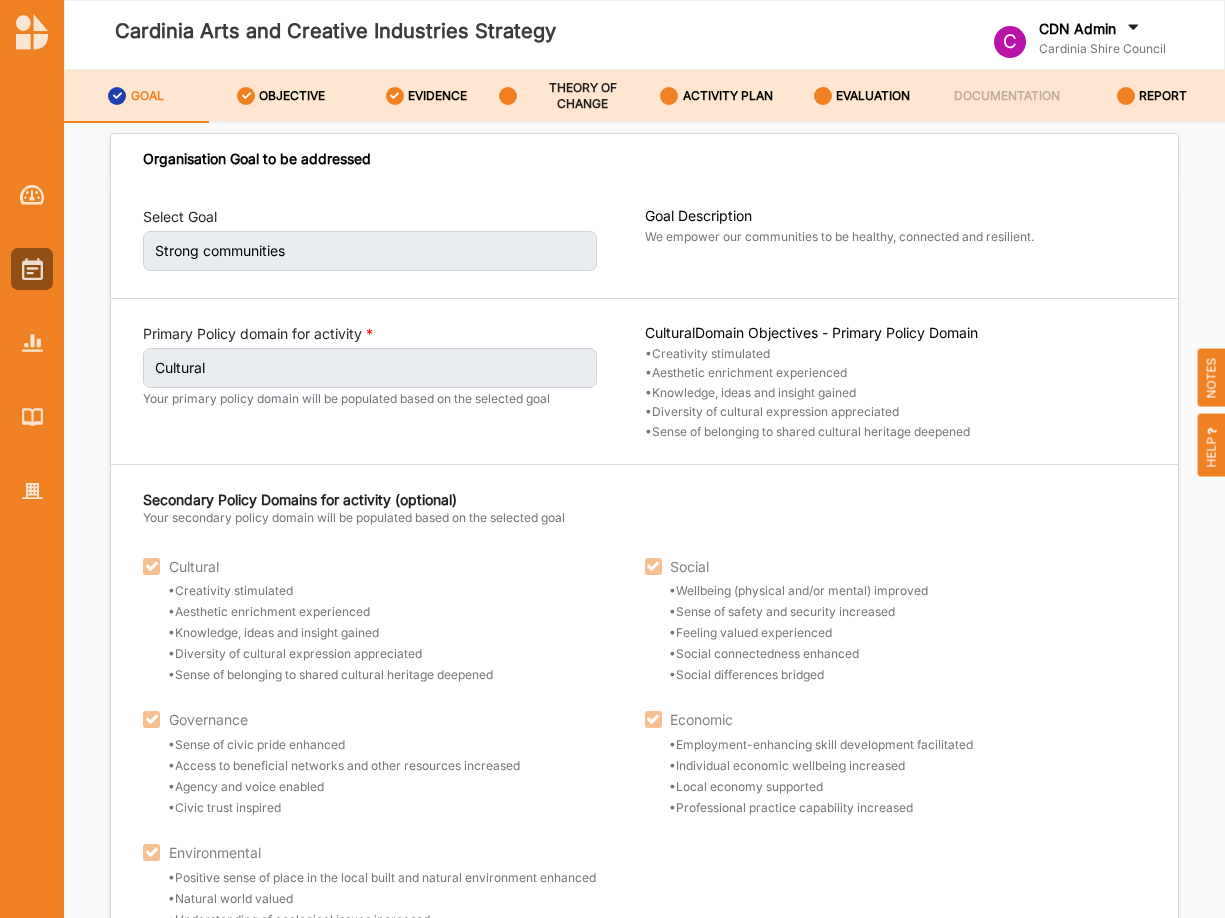 click on "THEORY OF CHANGE" at bounding box center (583, 96) 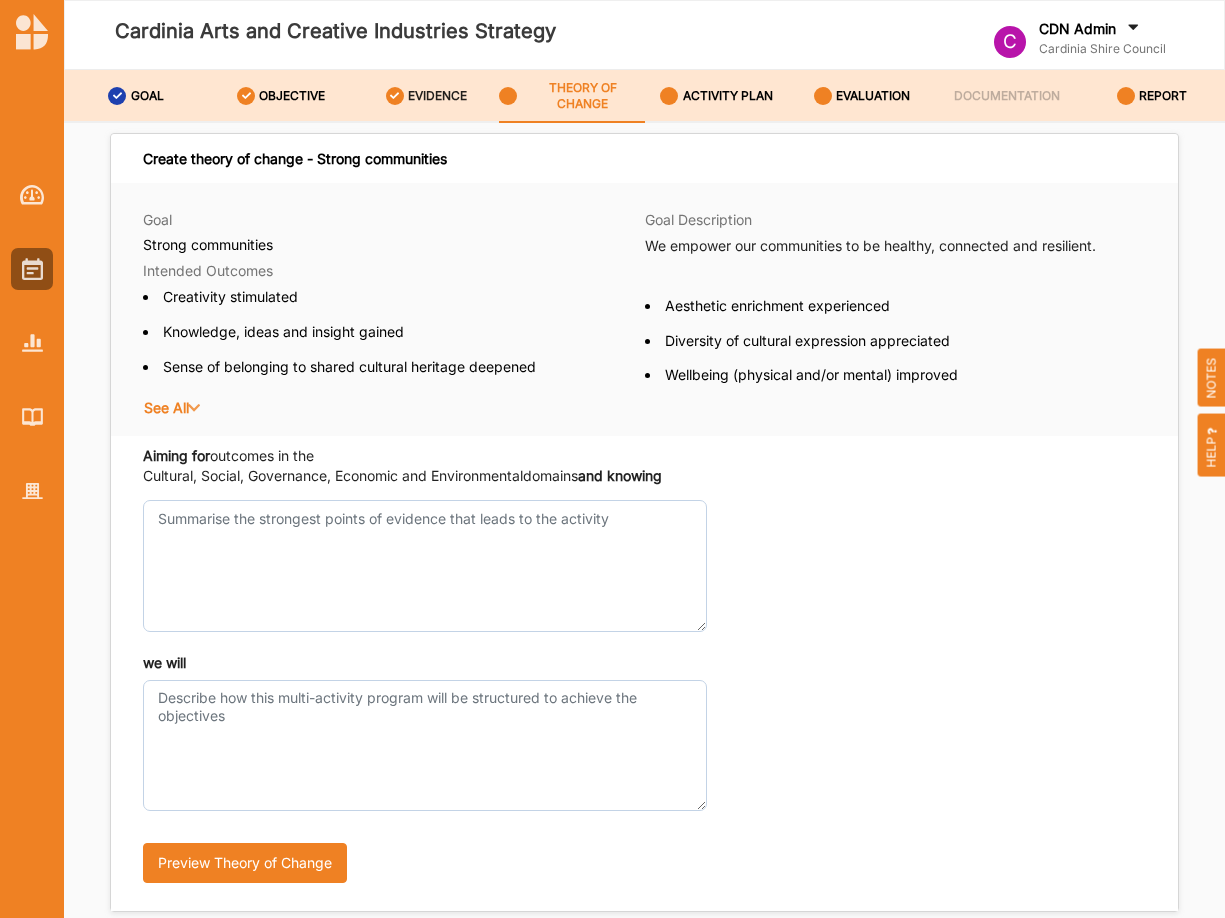 click on "EVIDENCE" at bounding box center (437, 96) 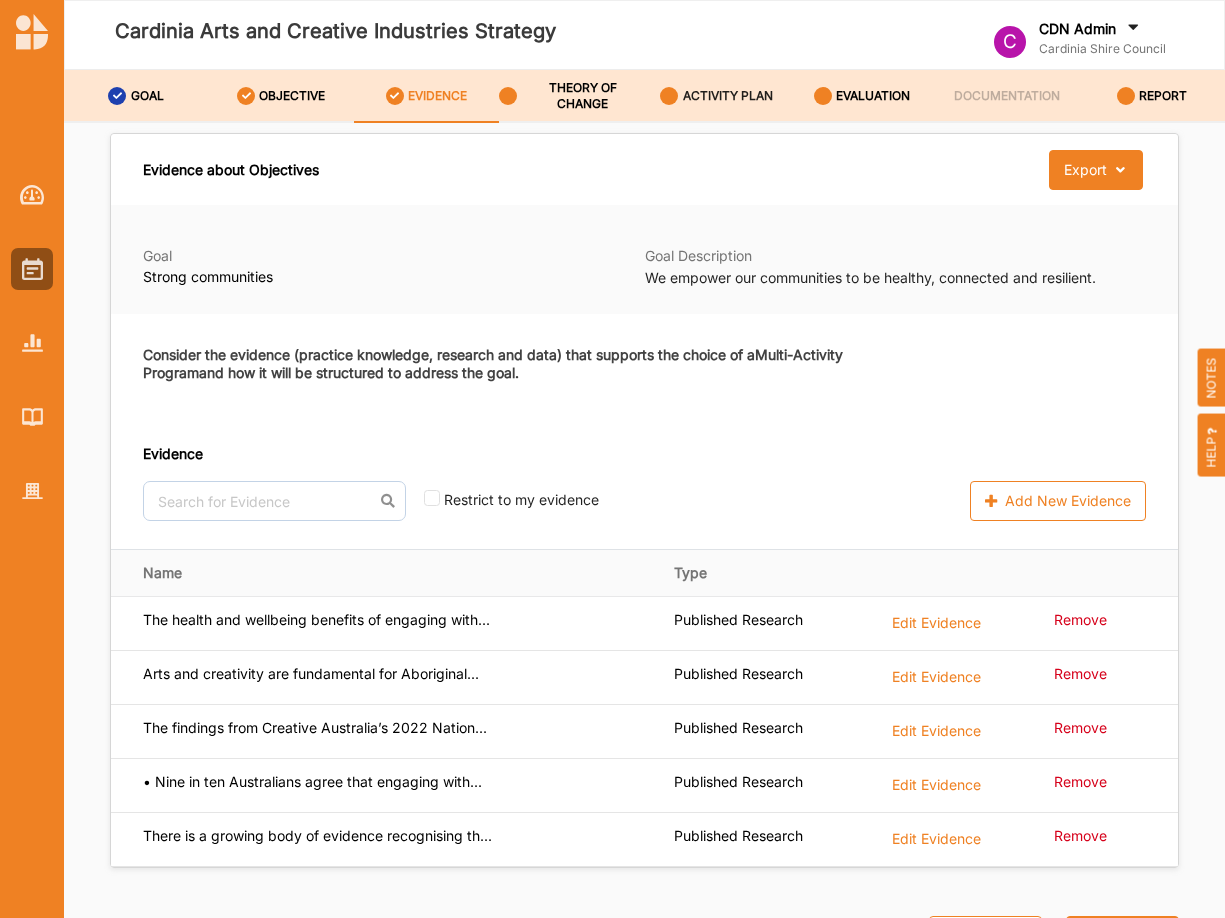 click on "ACTIVITY PLAN" at bounding box center [728, 96] 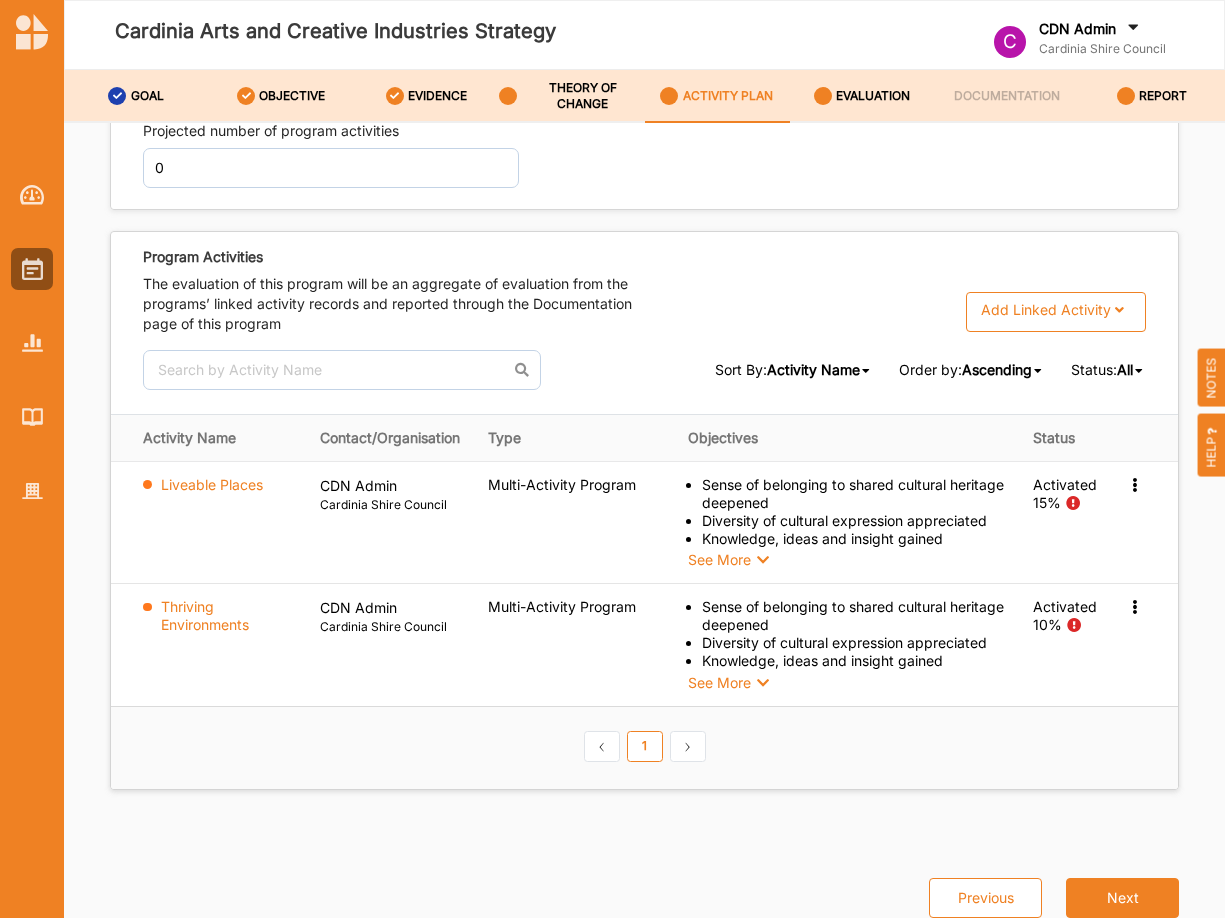 scroll, scrollTop: 2258, scrollLeft: 0, axis: vertical 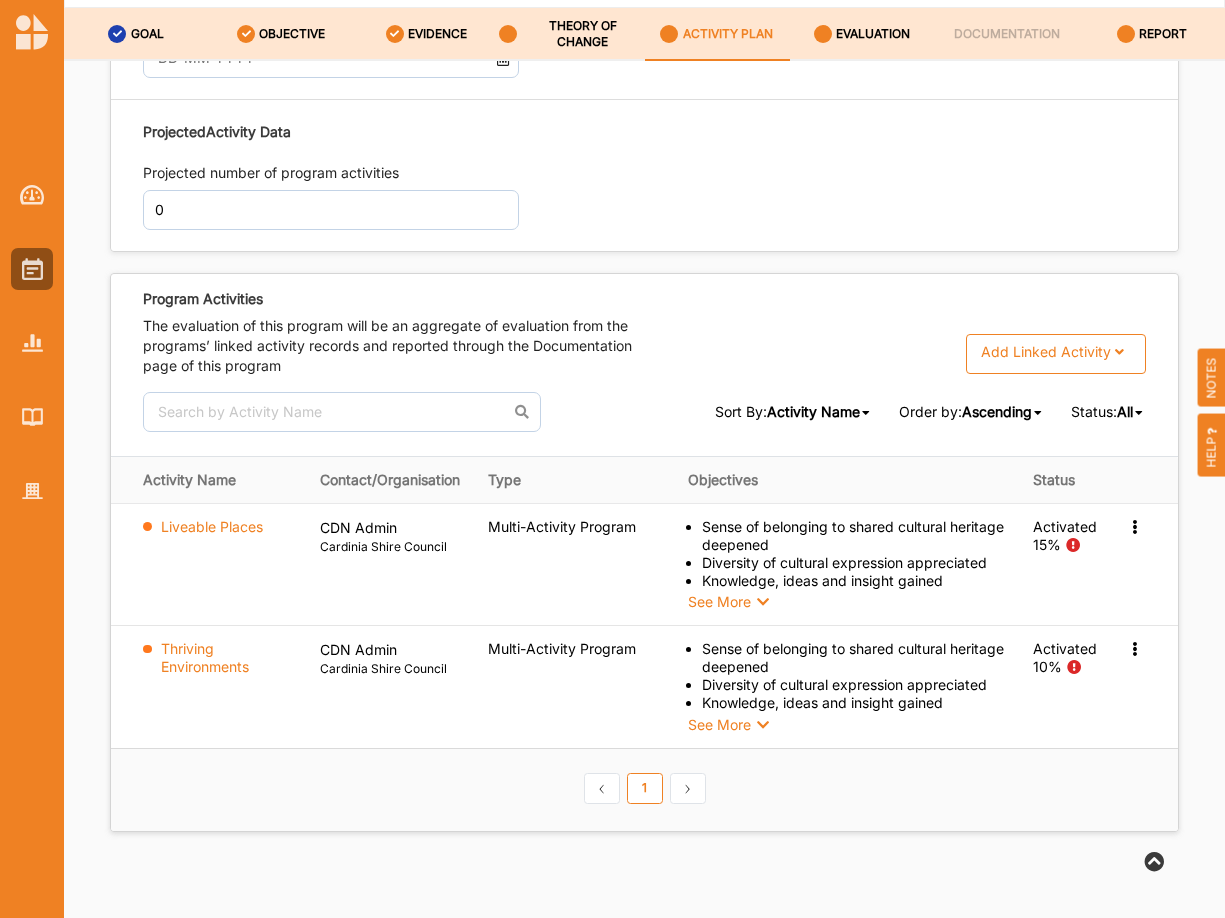 click on "Reporting Date" at bounding box center [644, 44] 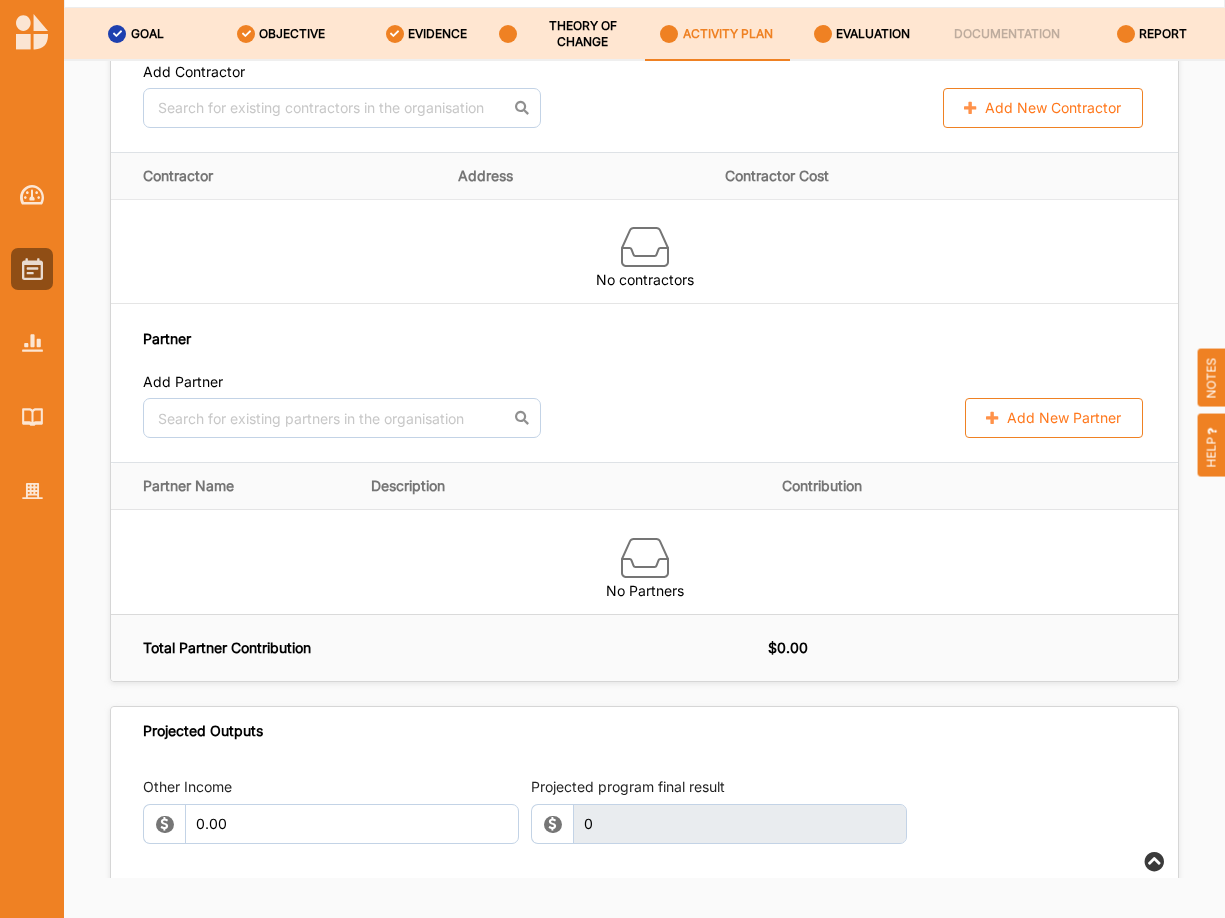 scroll, scrollTop: 1238, scrollLeft: 0, axis: vertical 